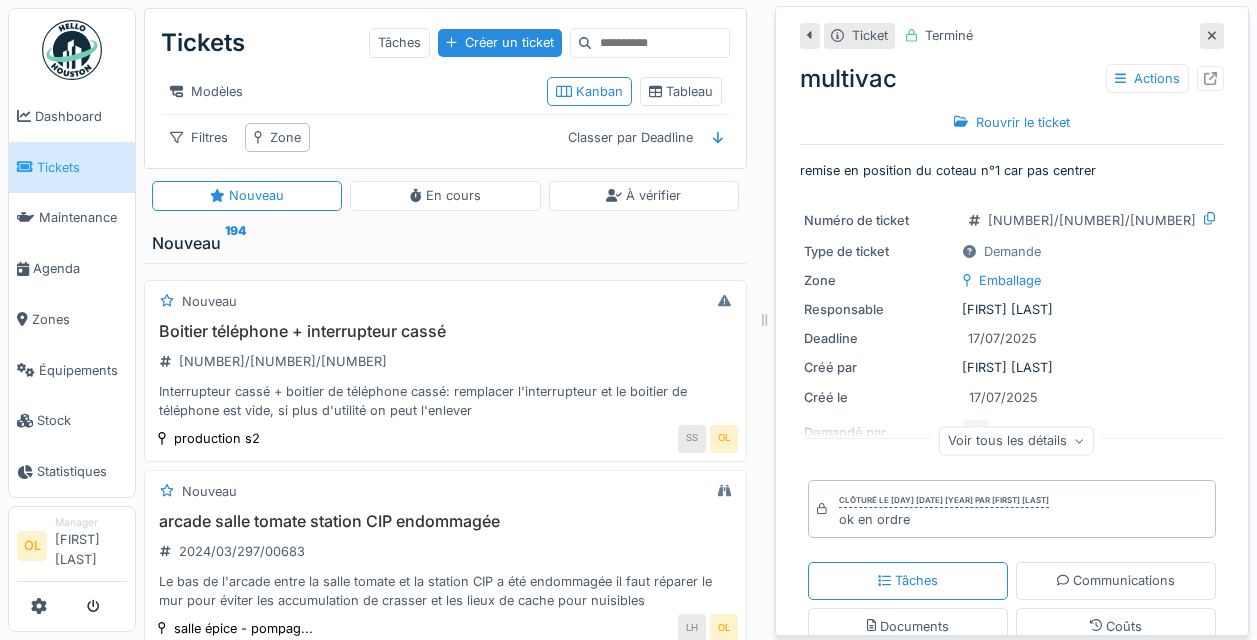 scroll, scrollTop: 0, scrollLeft: 0, axis: both 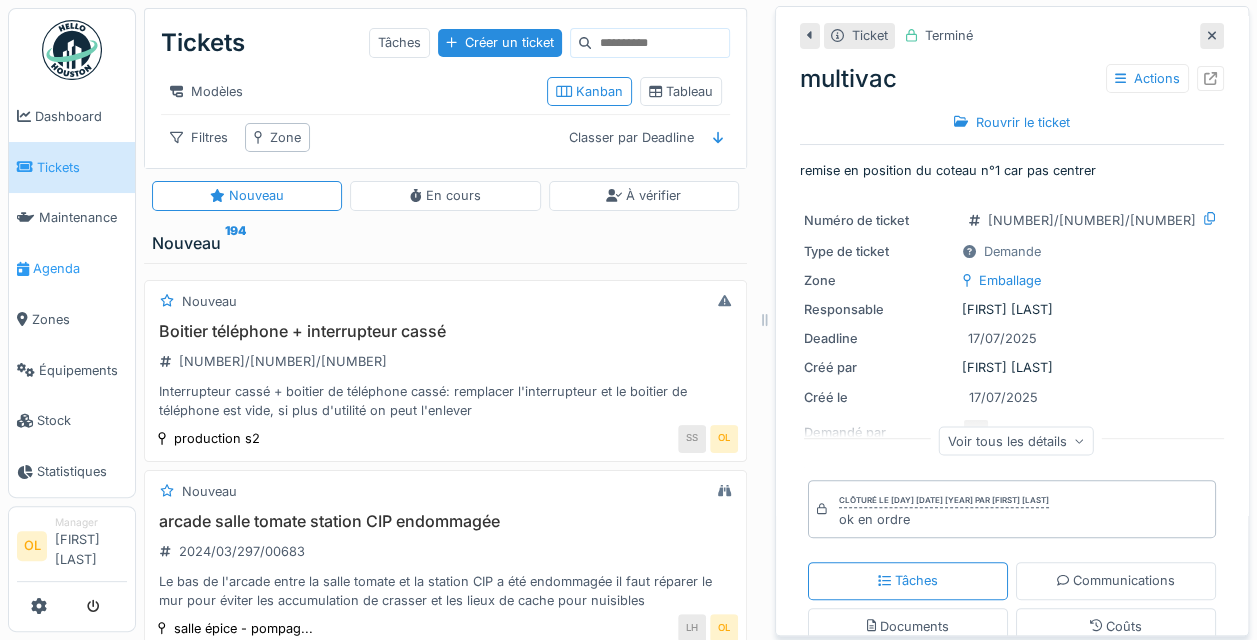 click on "Agenda" at bounding box center (80, 268) 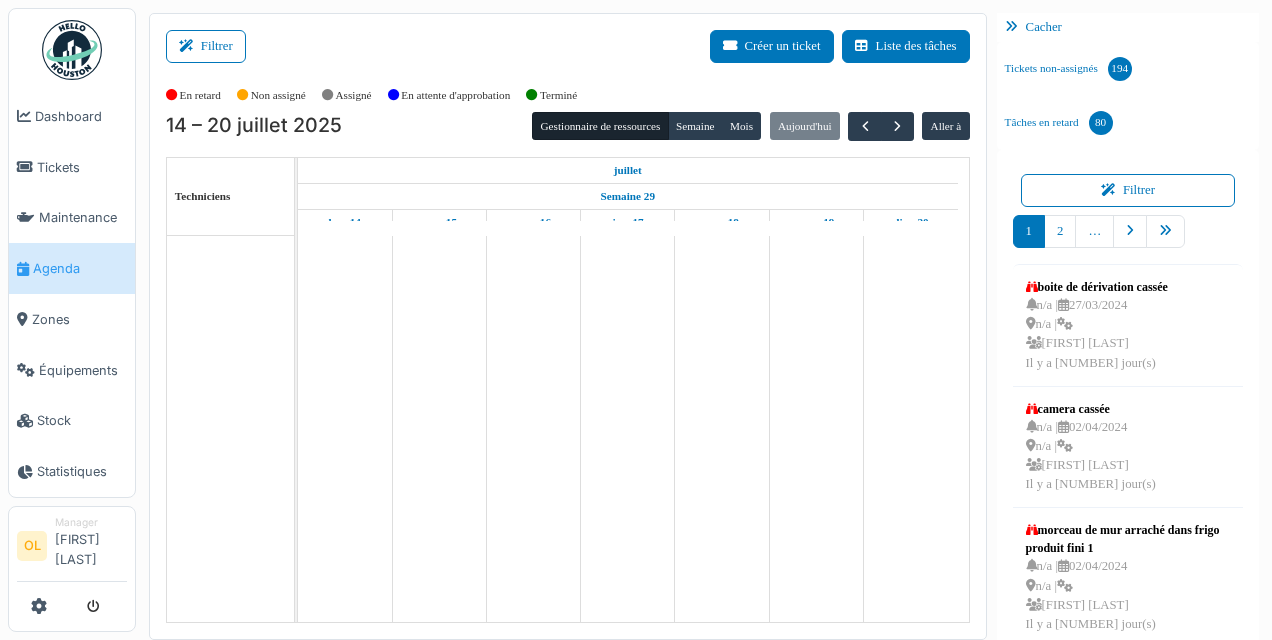 scroll, scrollTop: 0, scrollLeft: 0, axis: both 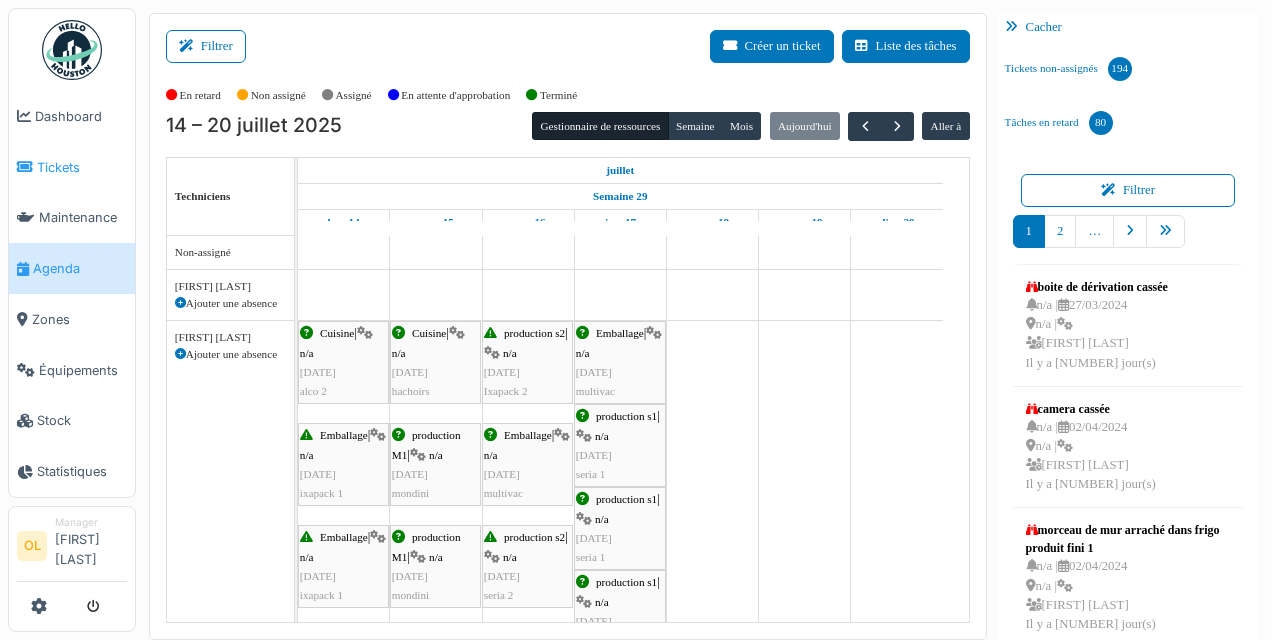 click on "Tickets" at bounding box center [82, 167] 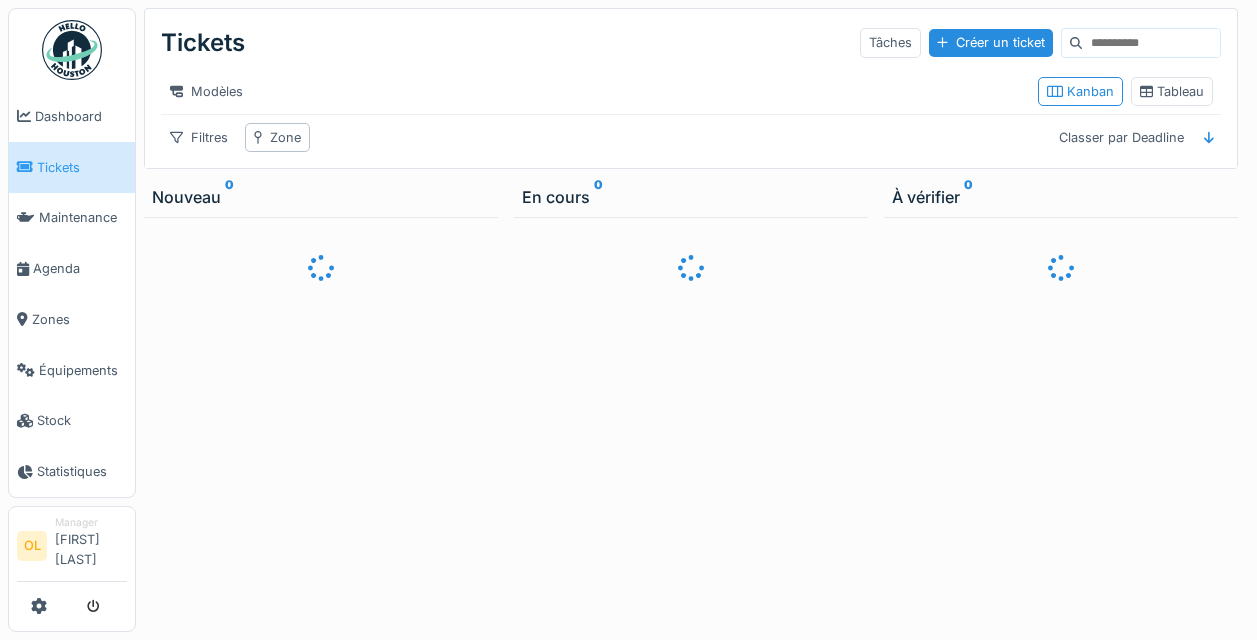 scroll, scrollTop: 0, scrollLeft: 0, axis: both 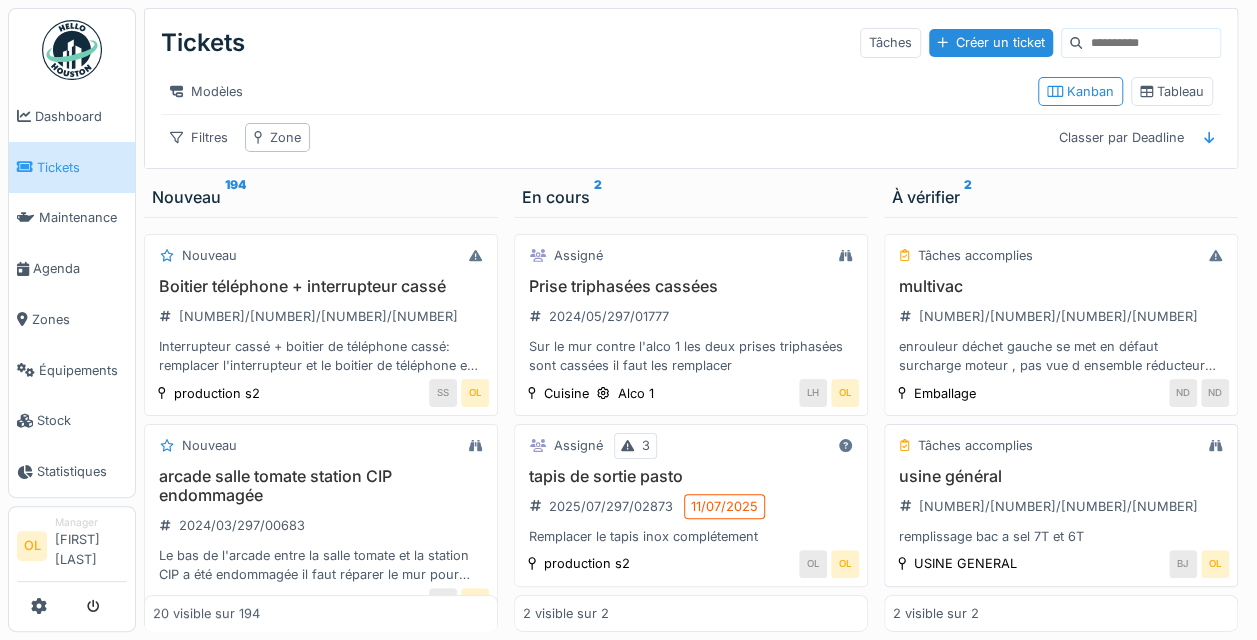 click on "usine général" at bounding box center [1061, 476] 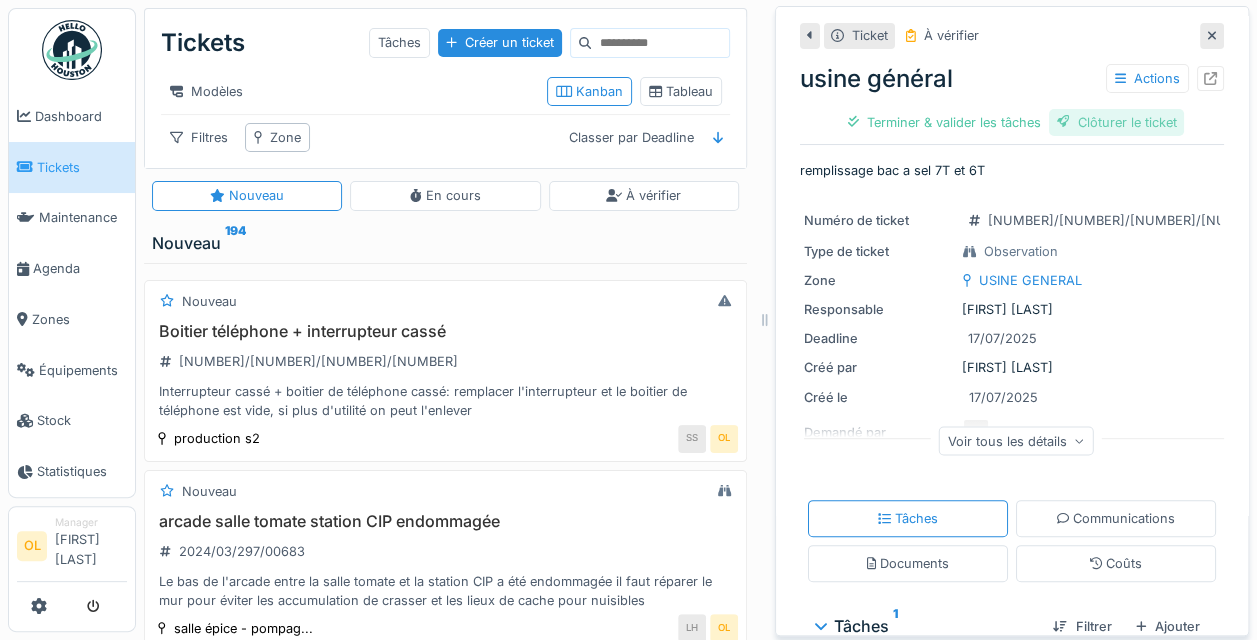 drag, startPoint x: 964, startPoint y: 125, endPoint x: 1036, endPoint y: 116, distance: 72.56032 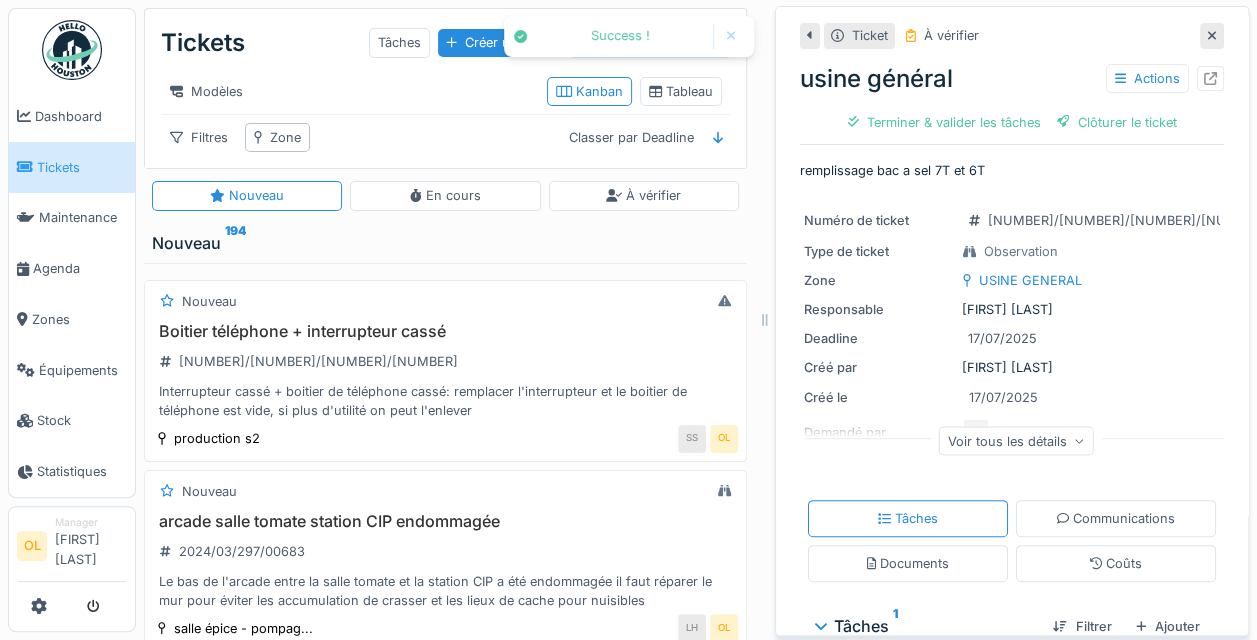 click on "usine général  Actions Terminer & valider les tâches Clôturer le ticket" at bounding box center (1012, 96) 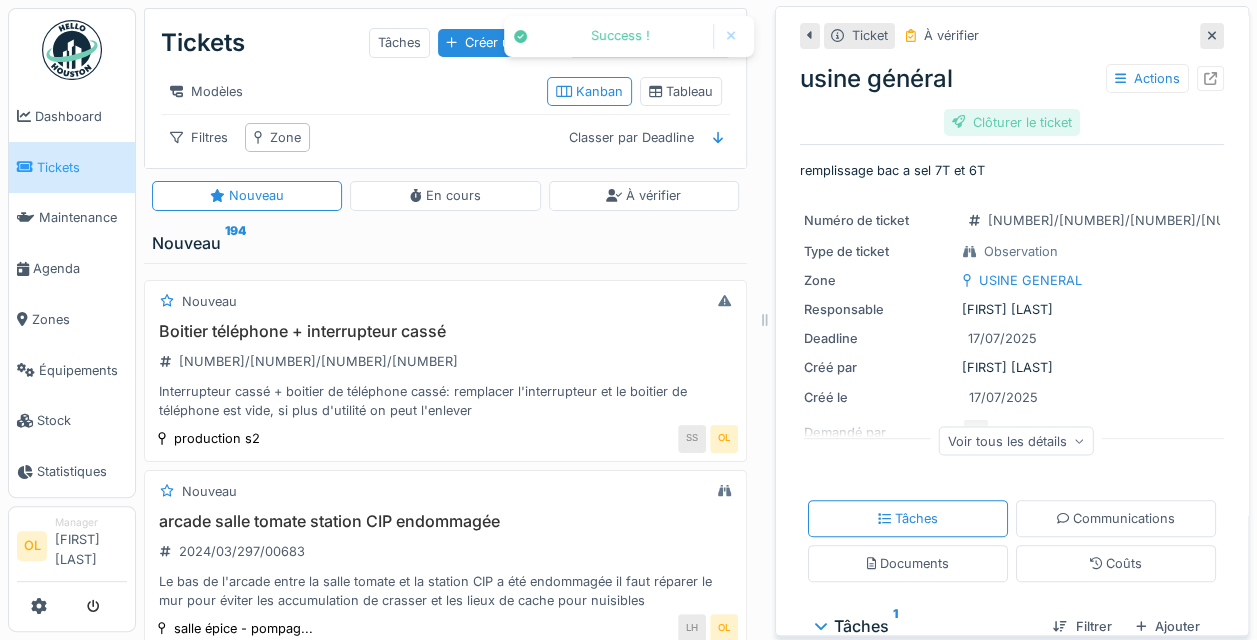 click on "Clôturer le ticket" at bounding box center (1012, 122) 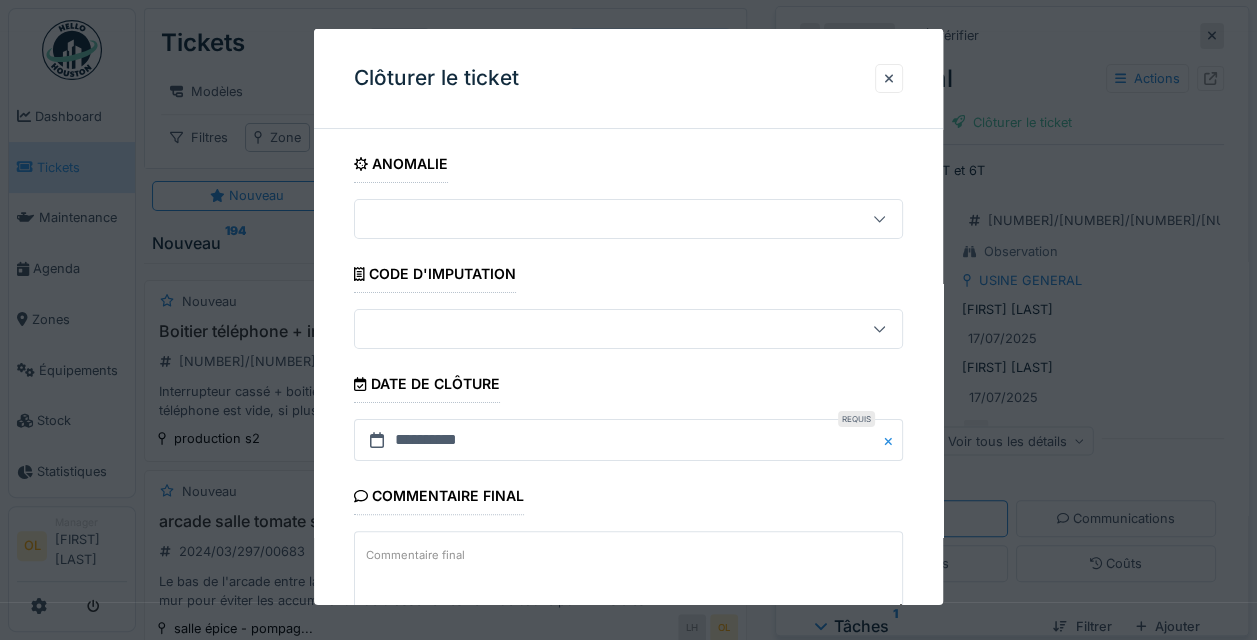 click on "Commentaire final" at bounding box center (628, 572) 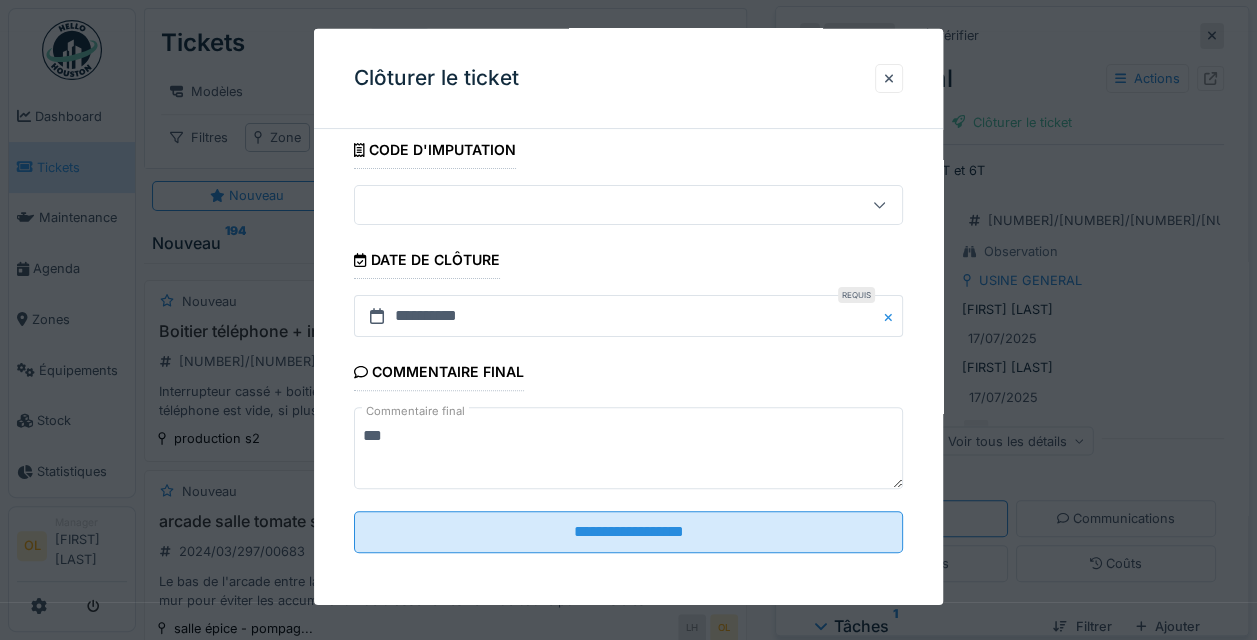 scroll, scrollTop: 124, scrollLeft: 0, axis: vertical 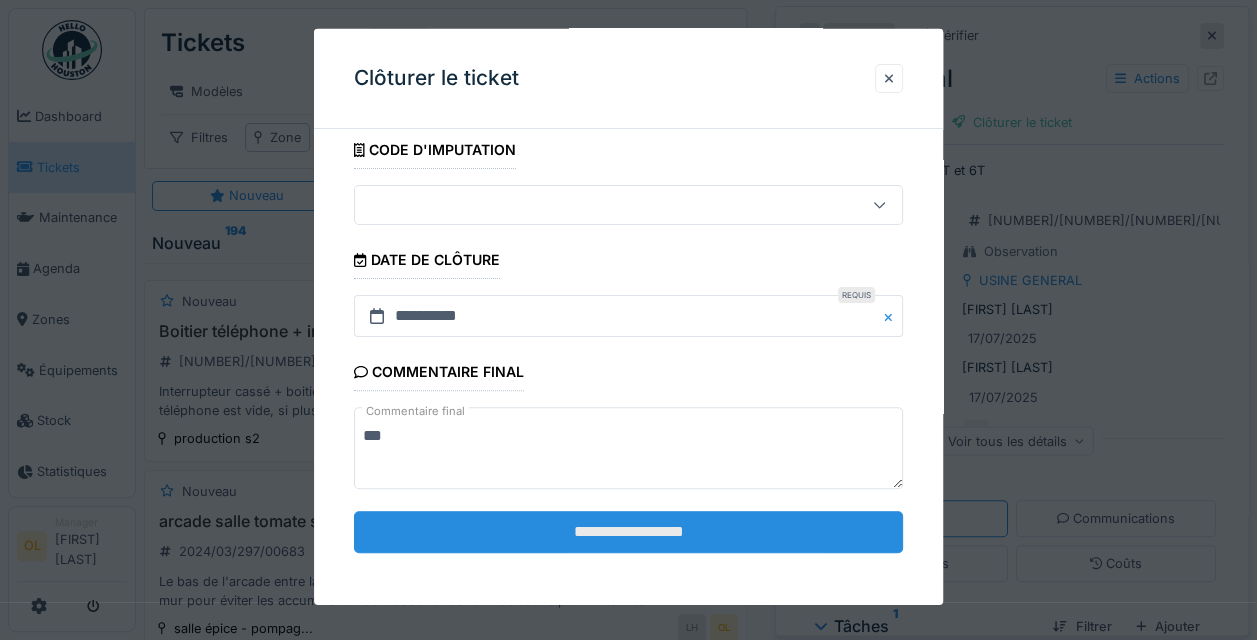 type on "**" 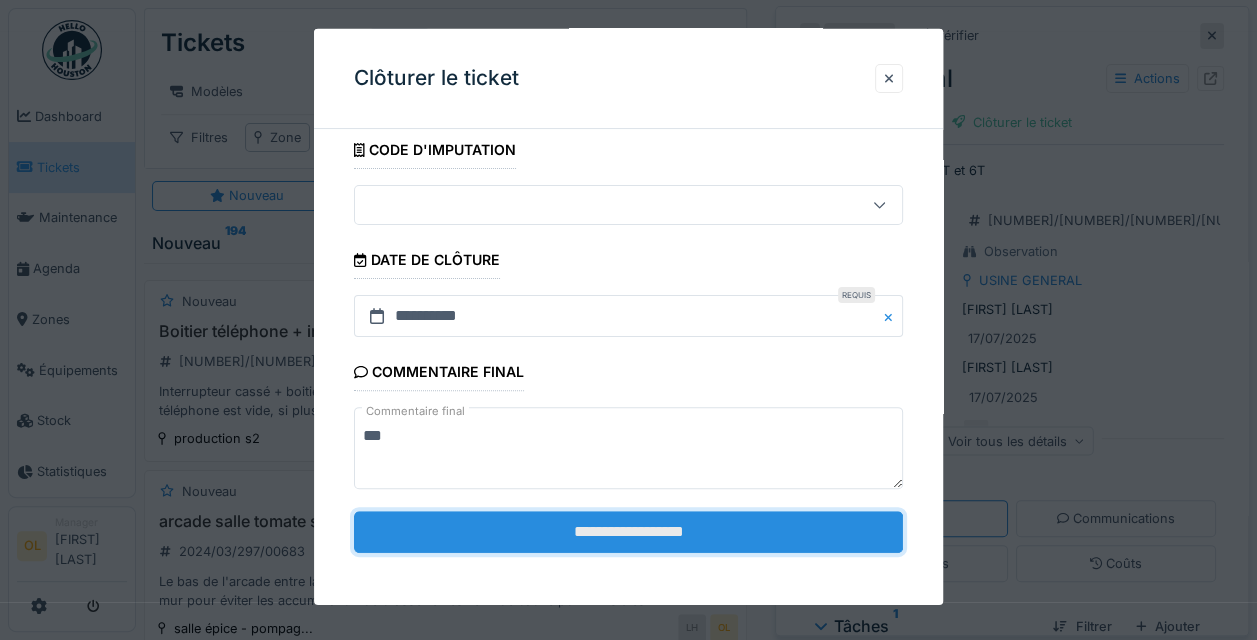 click on "**********" at bounding box center [628, 531] 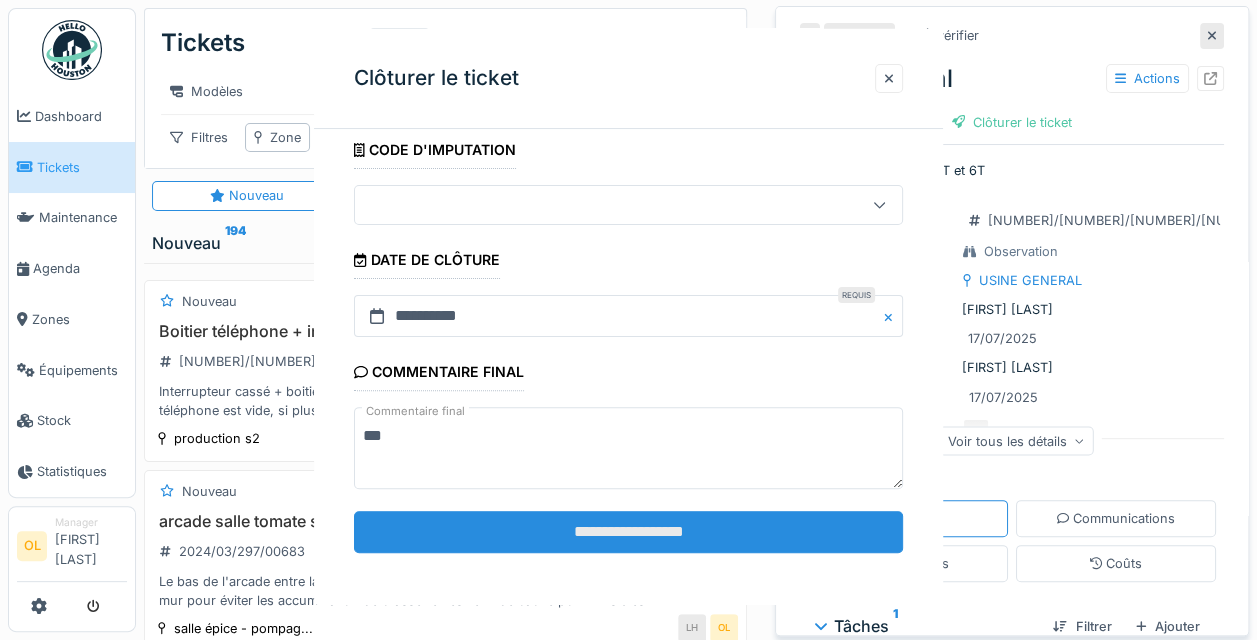 scroll, scrollTop: 0, scrollLeft: 0, axis: both 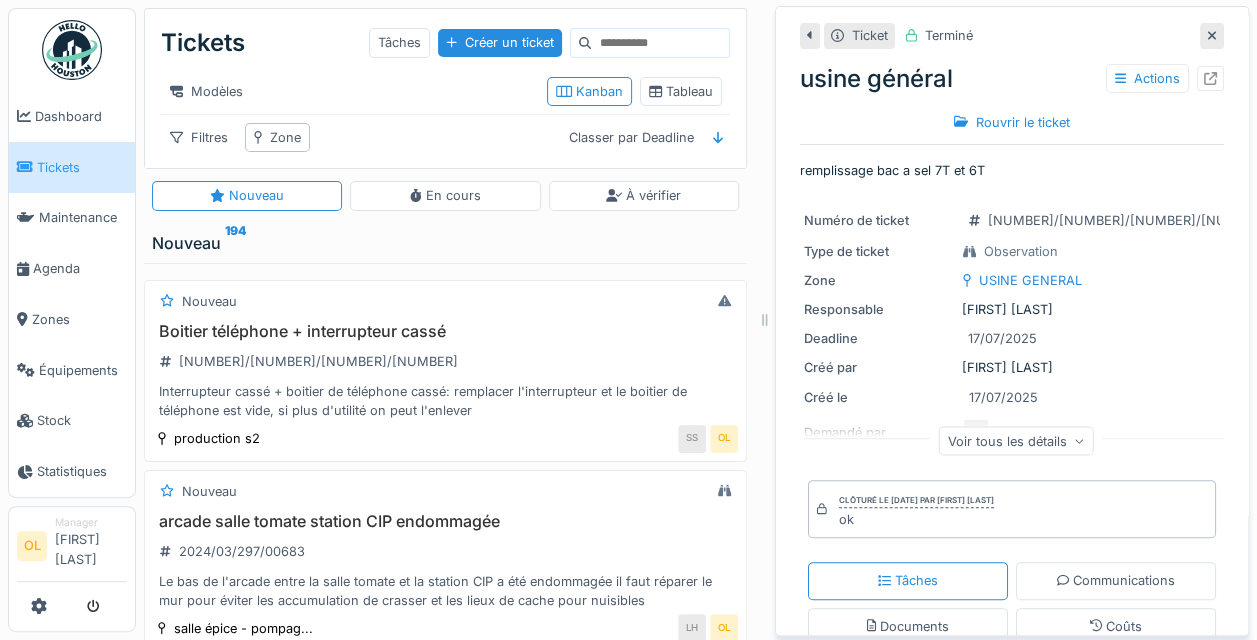click on "Tickets" at bounding box center (82, 167) 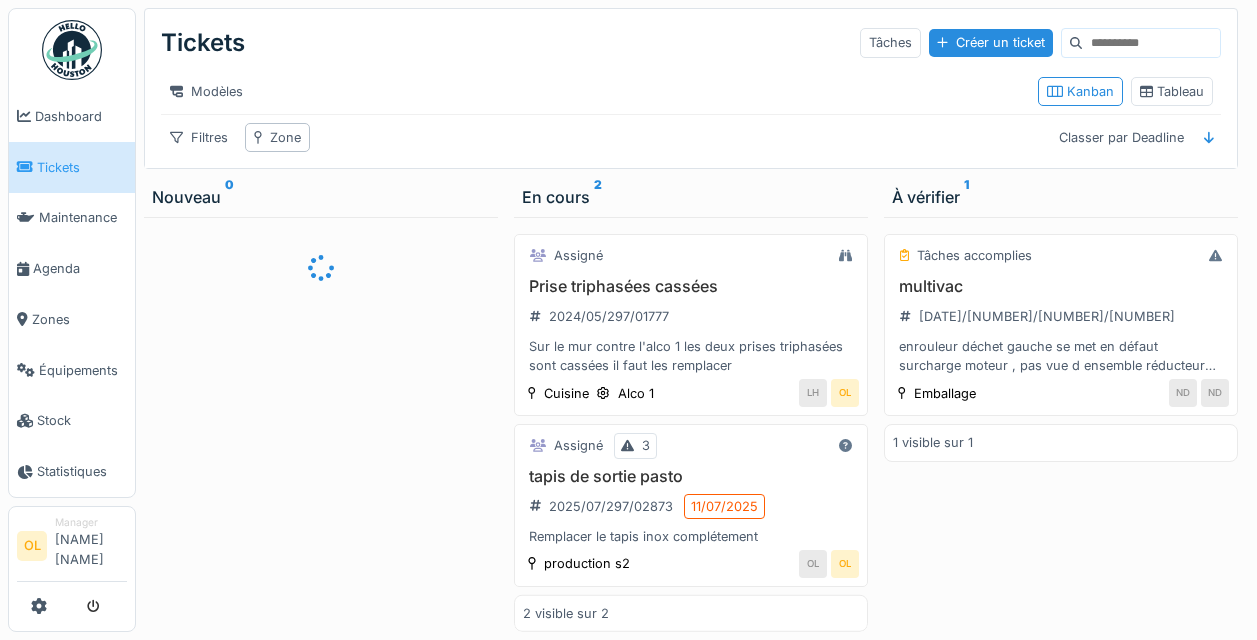scroll, scrollTop: 0, scrollLeft: 0, axis: both 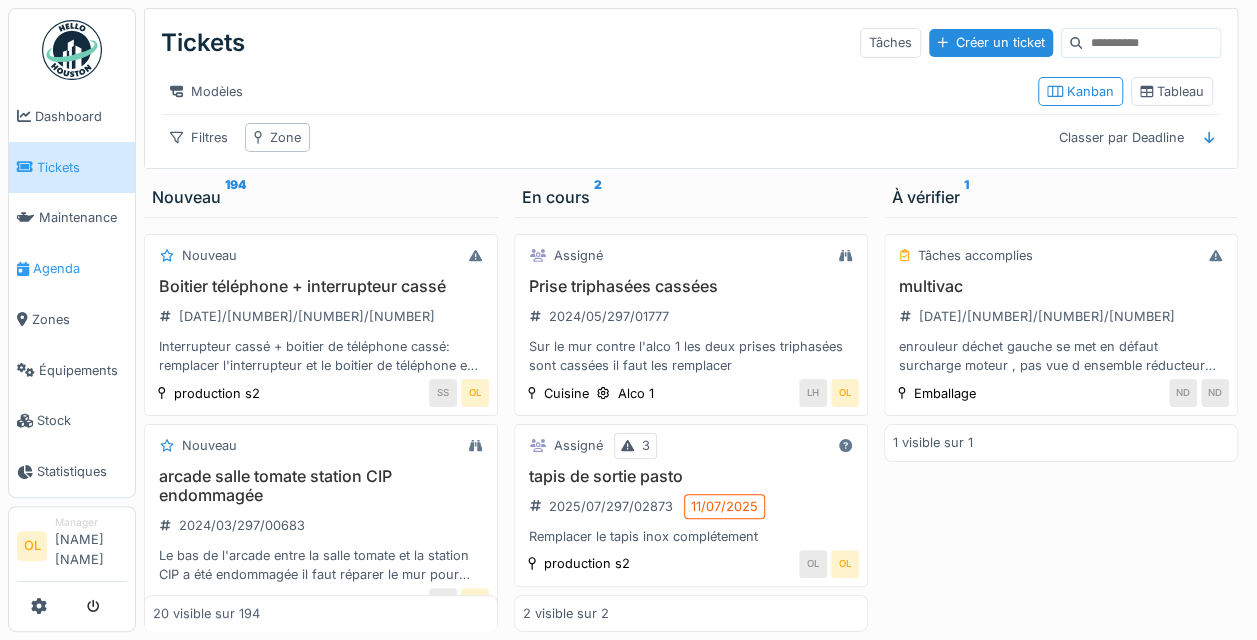 click on "Agenda" at bounding box center [72, 268] 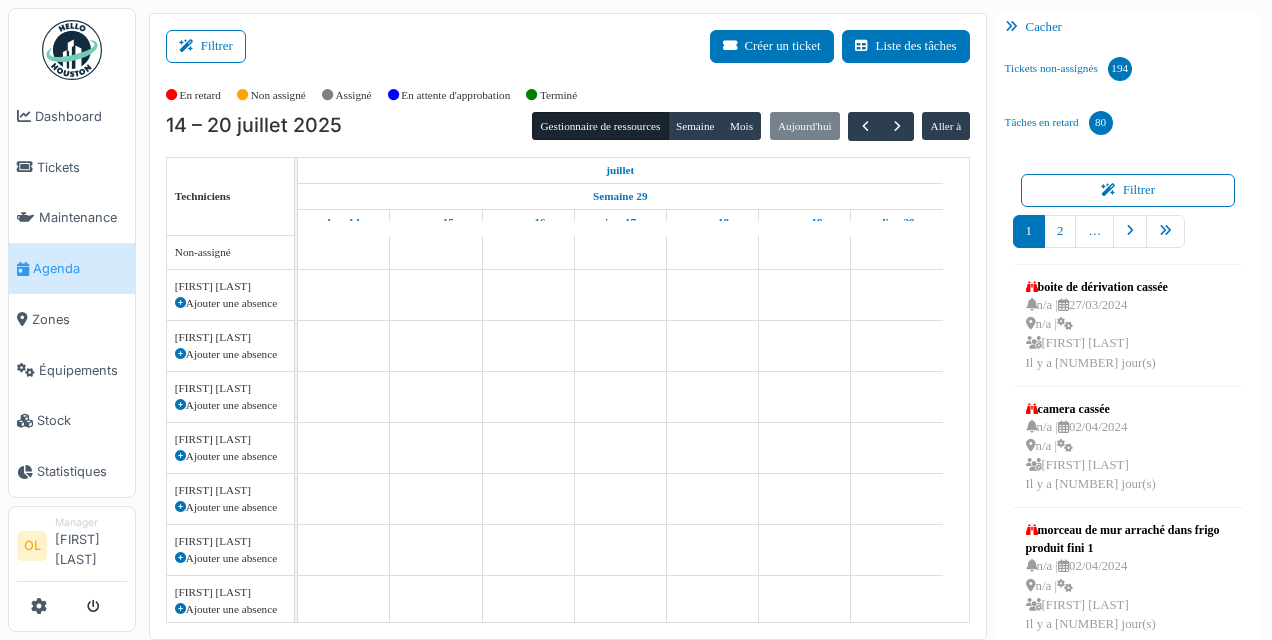 scroll, scrollTop: 0, scrollLeft: 0, axis: both 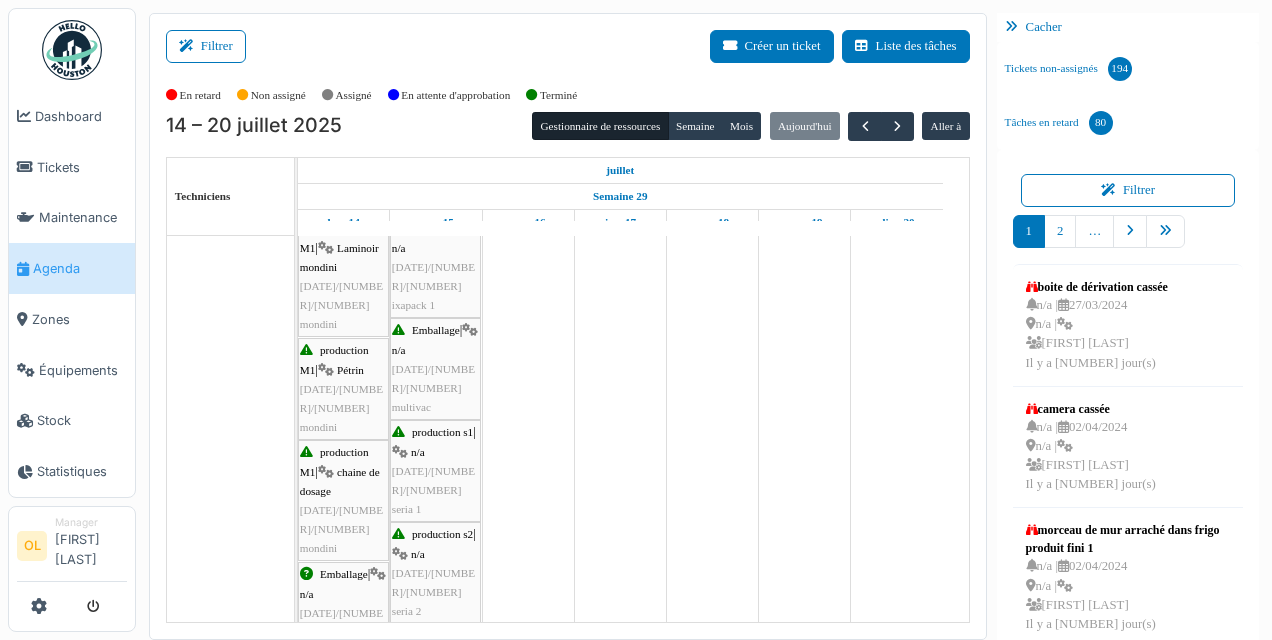click on "Emballage
|     n/a
[NUMBER]
multivac" at bounding box center [435, 369] 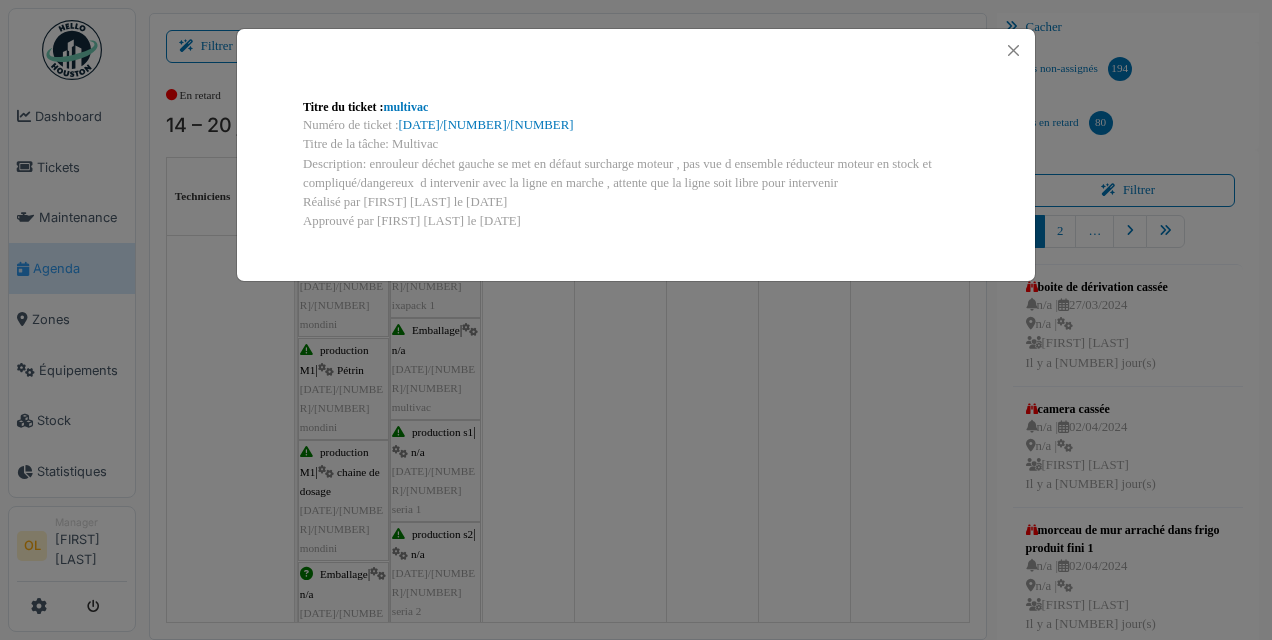 click on "Titre du ticket :
multivac
Numéro de ticket :
[NUMBER]
Titre de la tâche: Multivac
Description:   enrouleur déchet gauche se met en défaut surcharge moteur , pas vue d ensemble réducteur moteur en stock et compliqué/dangereux  d intervenir avec la ligne en marche , attente que la ligne soit libre pour intervenir
Réalisé par [FIRST] [LAST] le [DATE]
Approuvé par [FIRST] [LAST] le [DATE]" at bounding box center [636, 320] 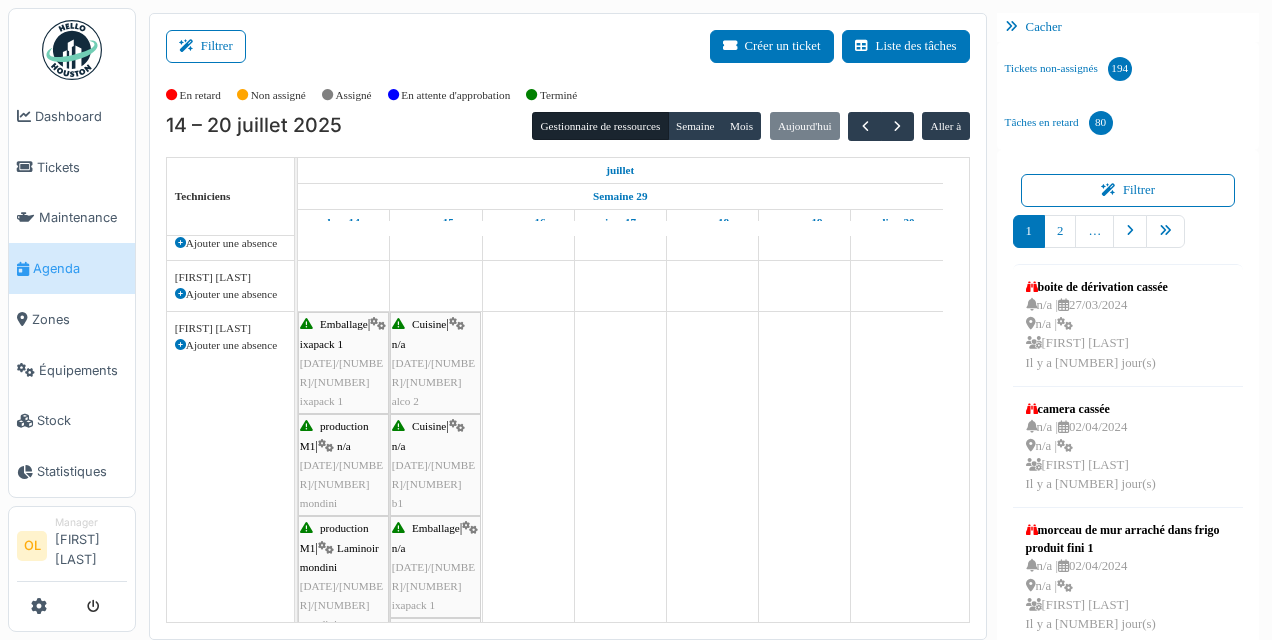 scroll, scrollTop: 3393, scrollLeft: 0, axis: vertical 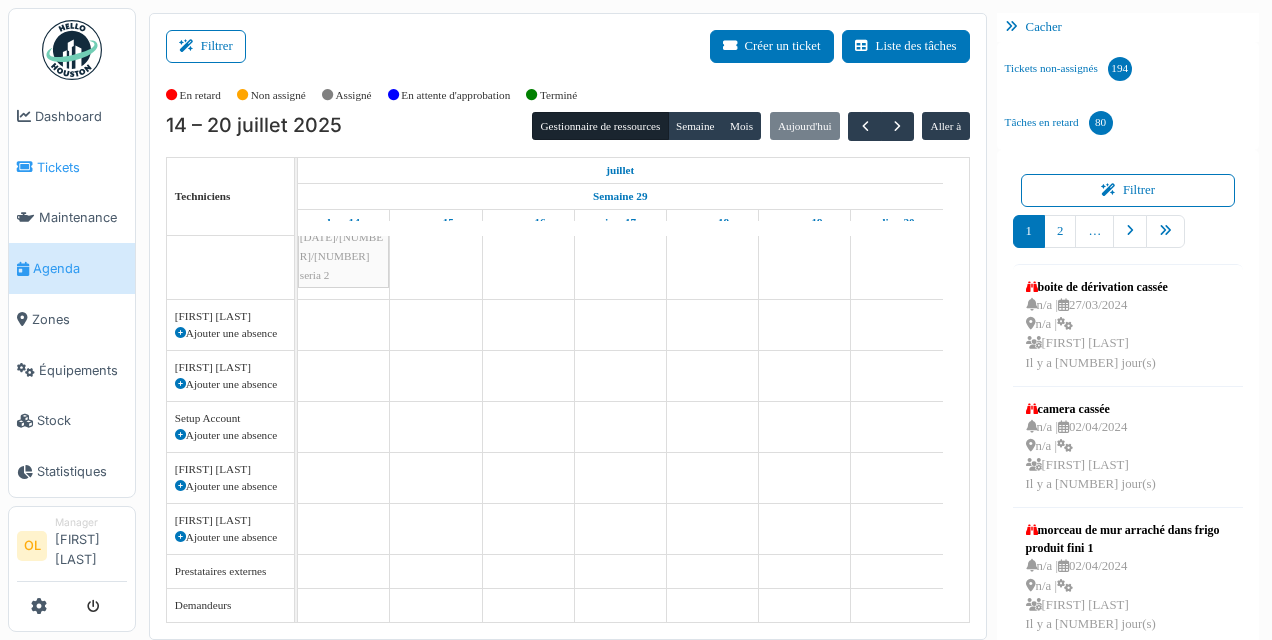 click on "Tickets" at bounding box center (82, 167) 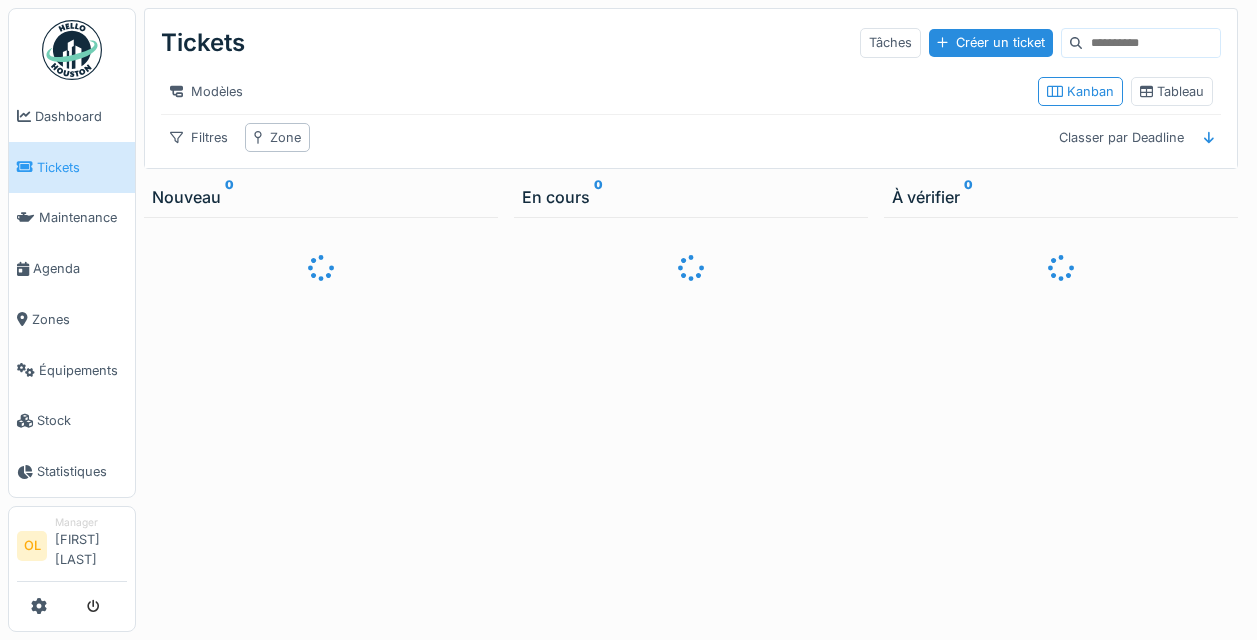 scroll, scrollTop: 0, scrollLeft: 0, axis: both 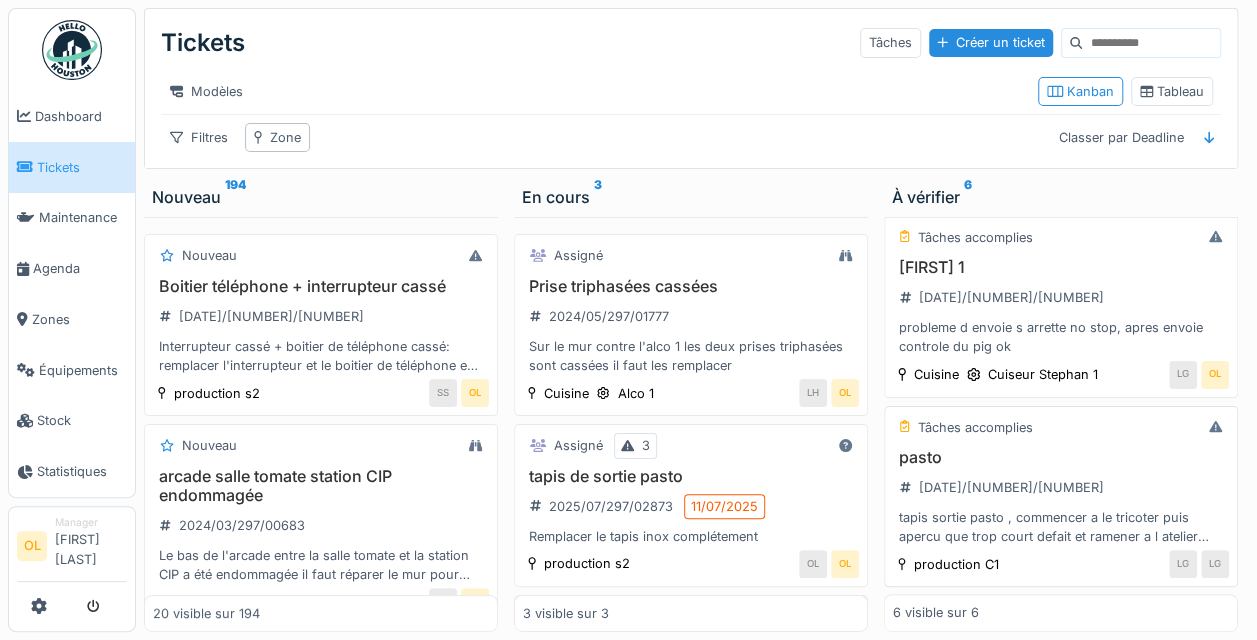 click on "tapis sortie pasto , commencer a le tricoter puis apercu que trop court defait et ramener a l atelier pour l allonger" at bounding box center [1061, 497] 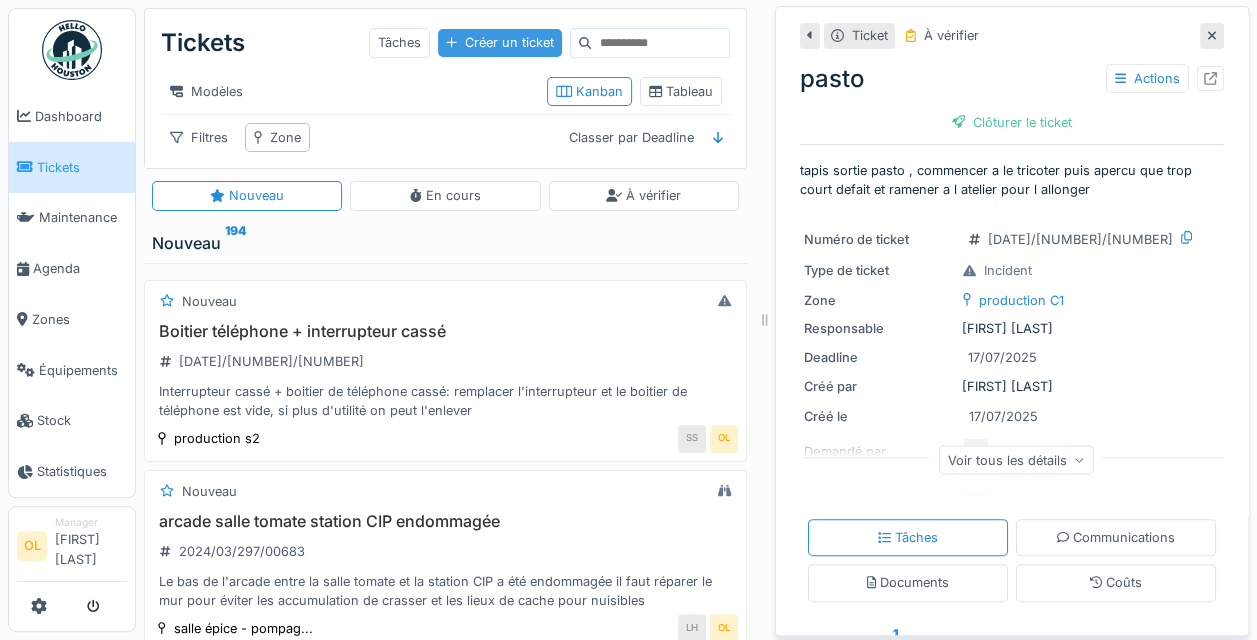 scroll, scrollTop: 0, scrollLeft: 0, axis: both 